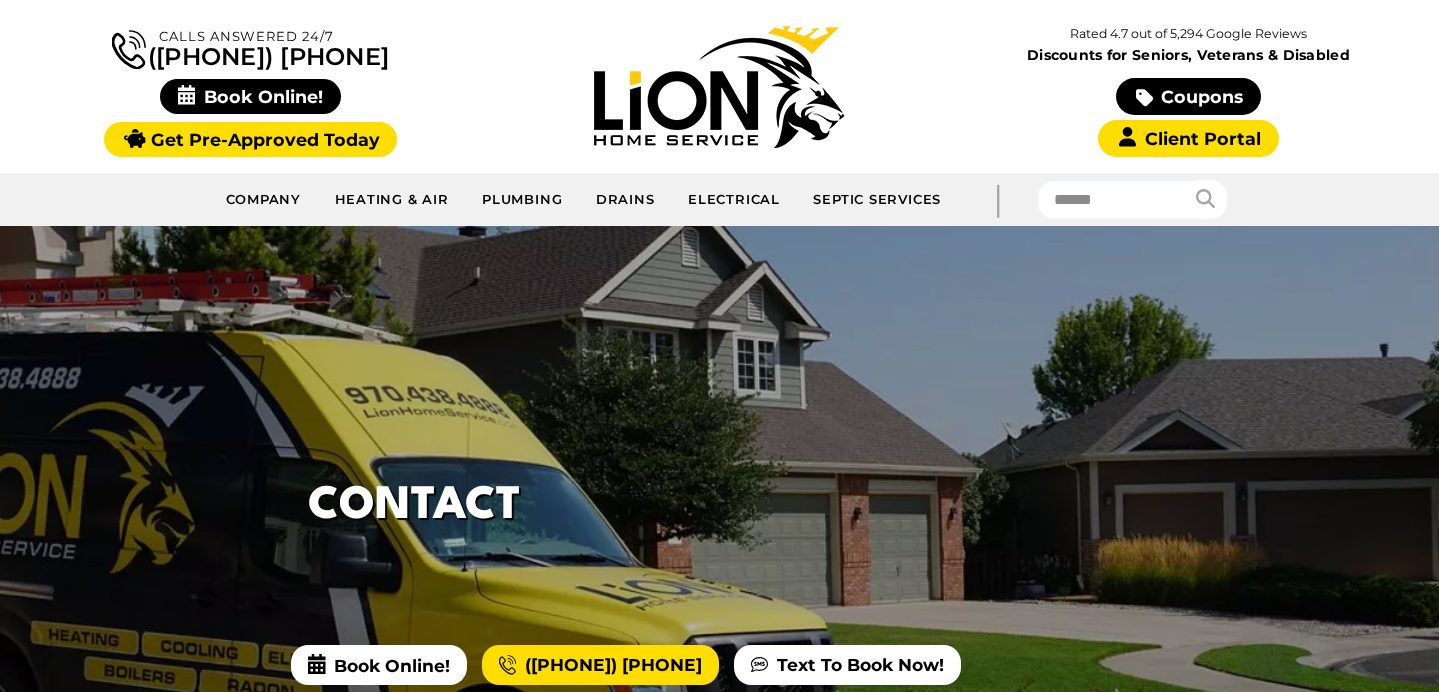 scroll, scrollTop: 0, scrollLeft: 0, axis: both 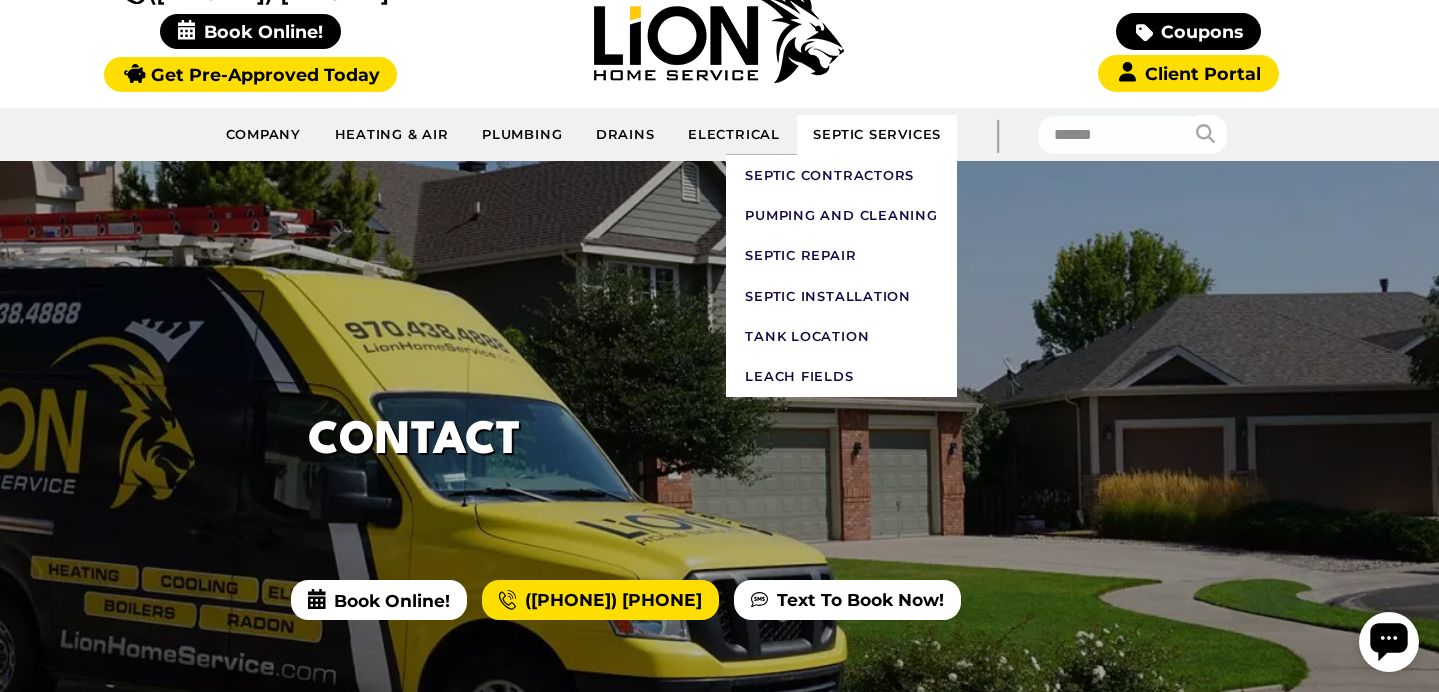click on "Septic Services" at bounding box center [877, 135] 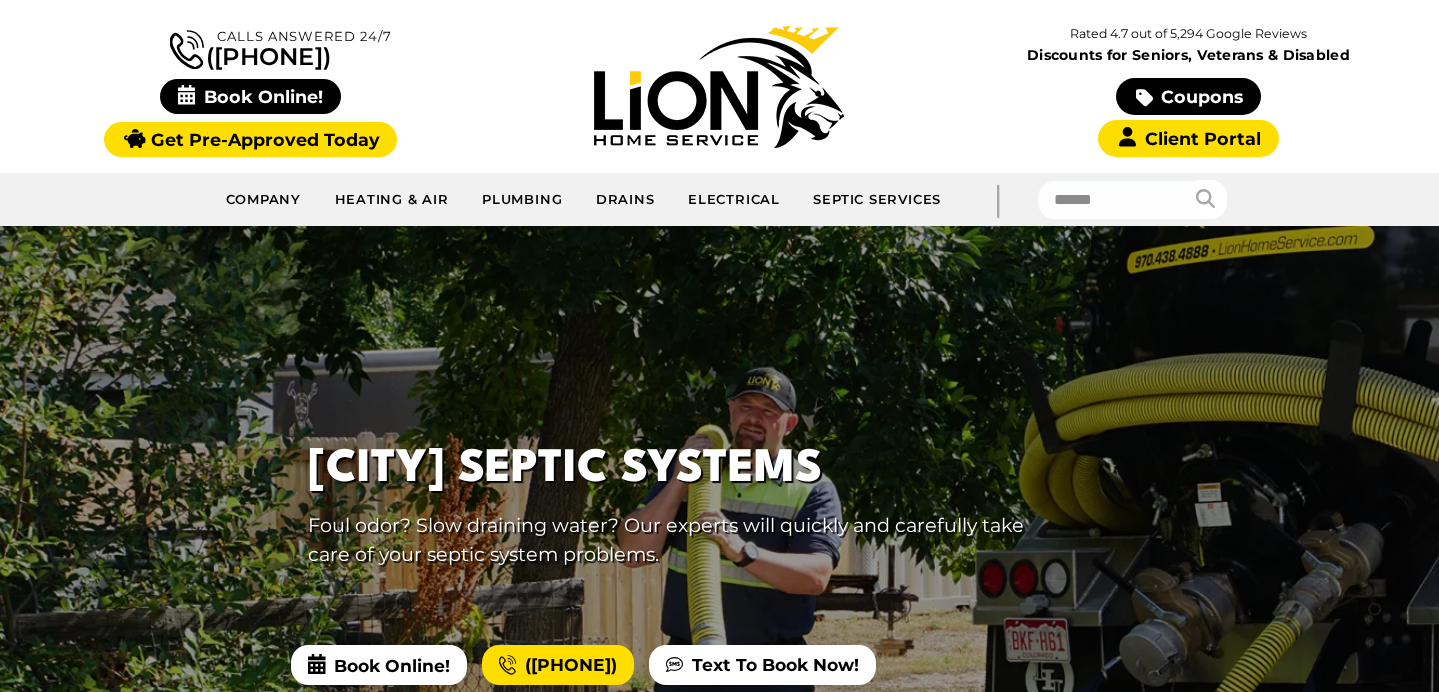 scroll, scrollTop: 0, scrollLeft: 0, axis: both 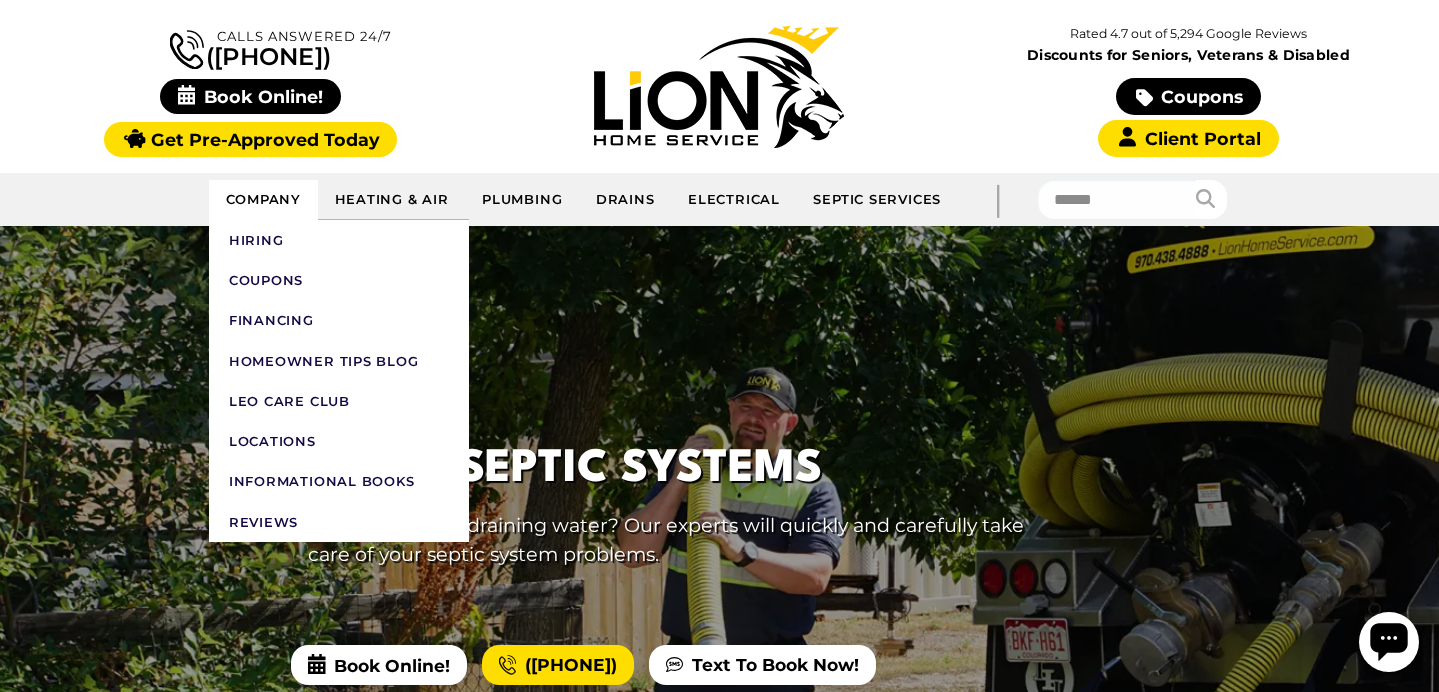click on "Company" at bounding box center [263, 200] 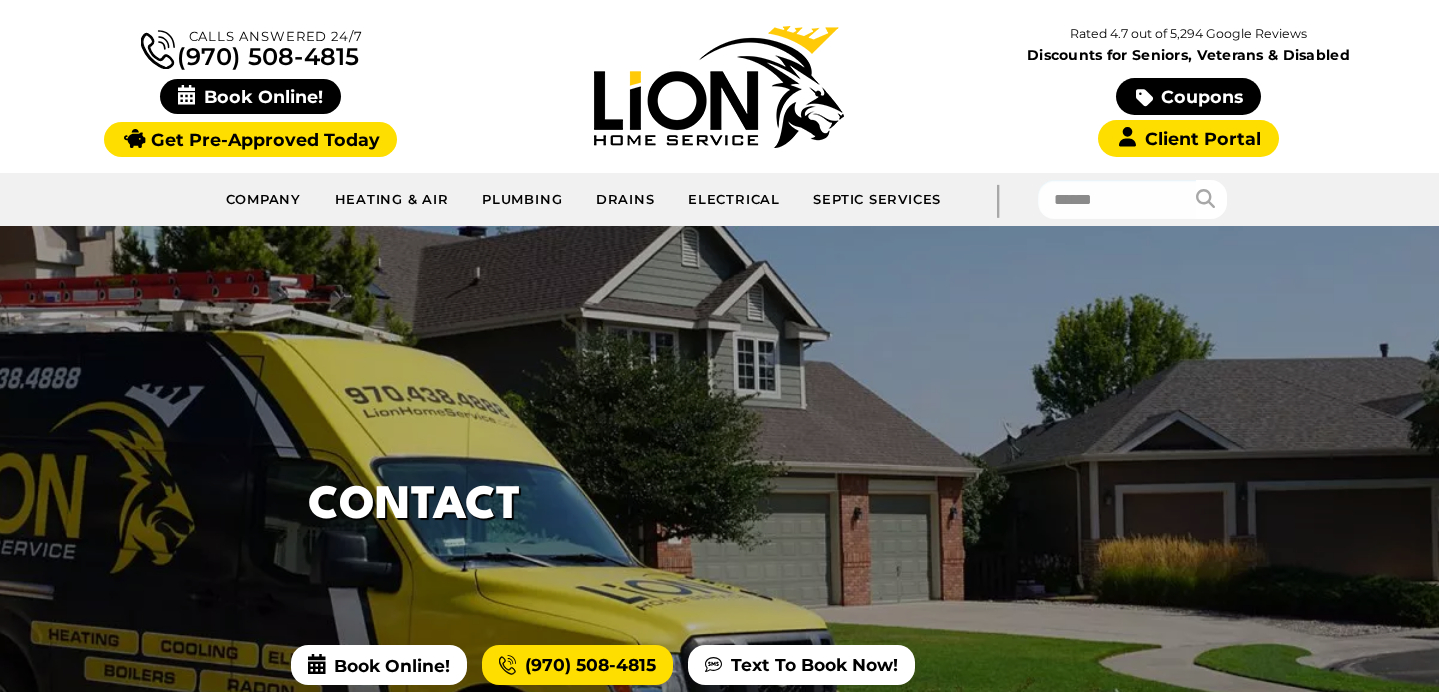 scroll, scrollTop: 0, scrollLeft: 0, axis: both 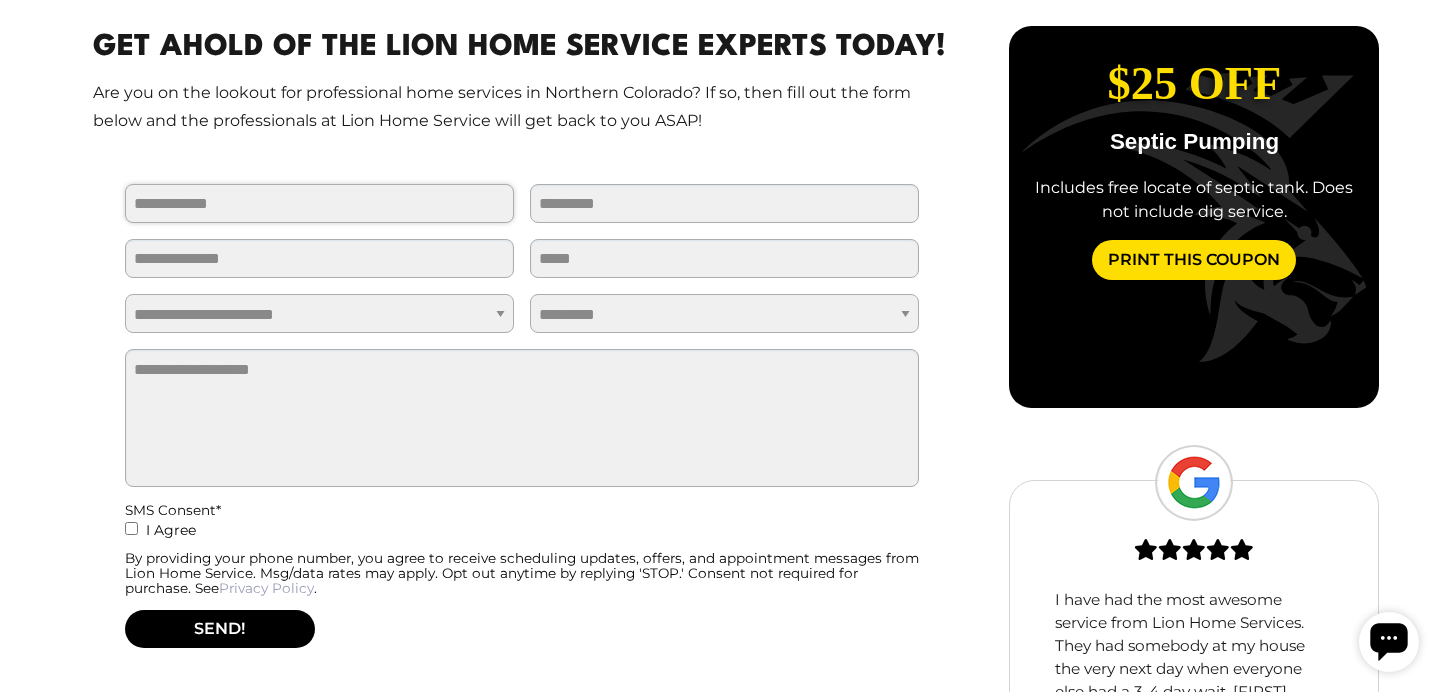click on "First Name
[FIRST]" at bounding box center (319, 203) 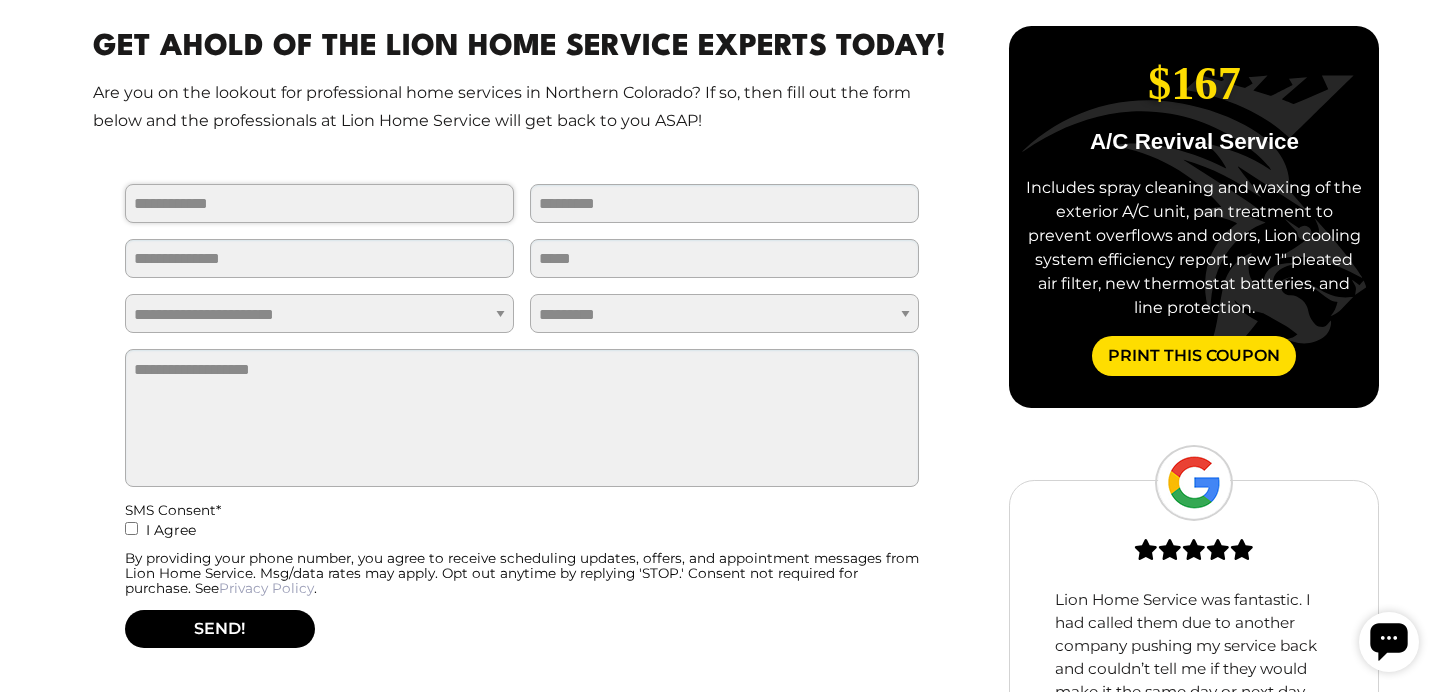 type on "********" 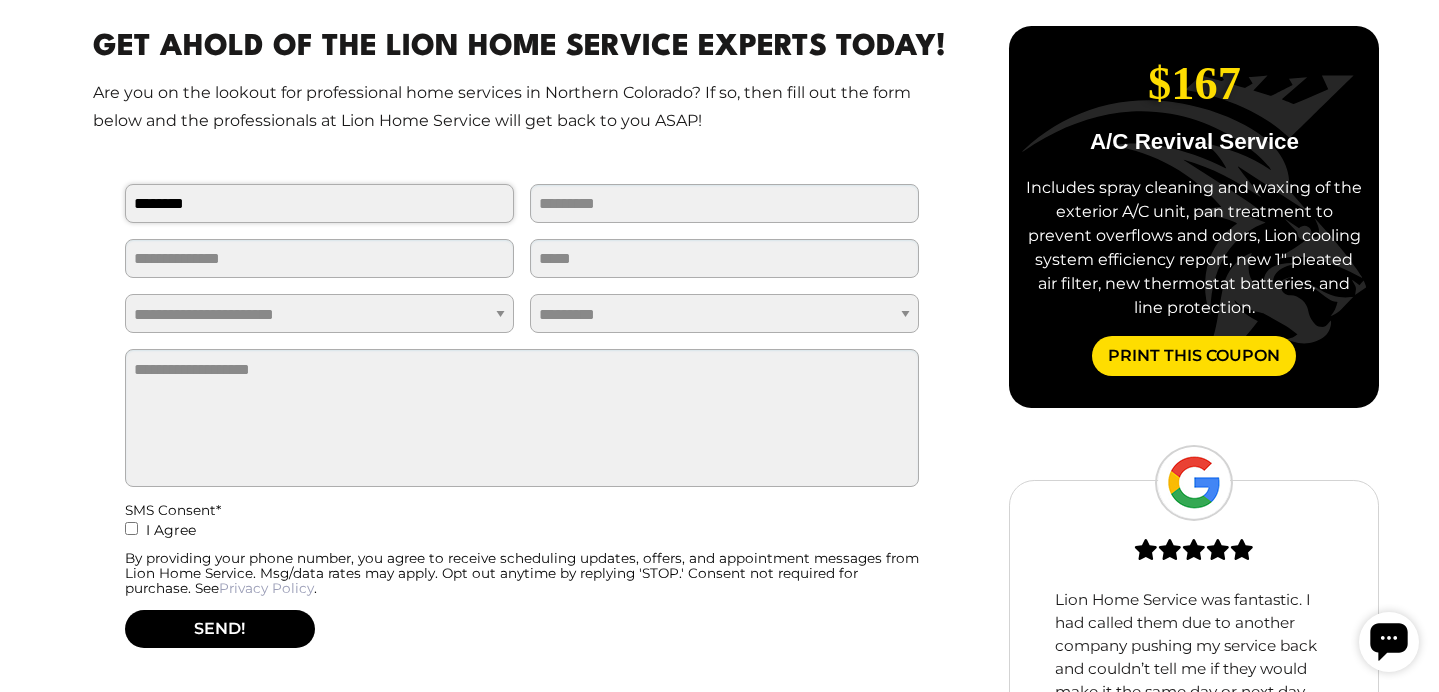 type on "******" 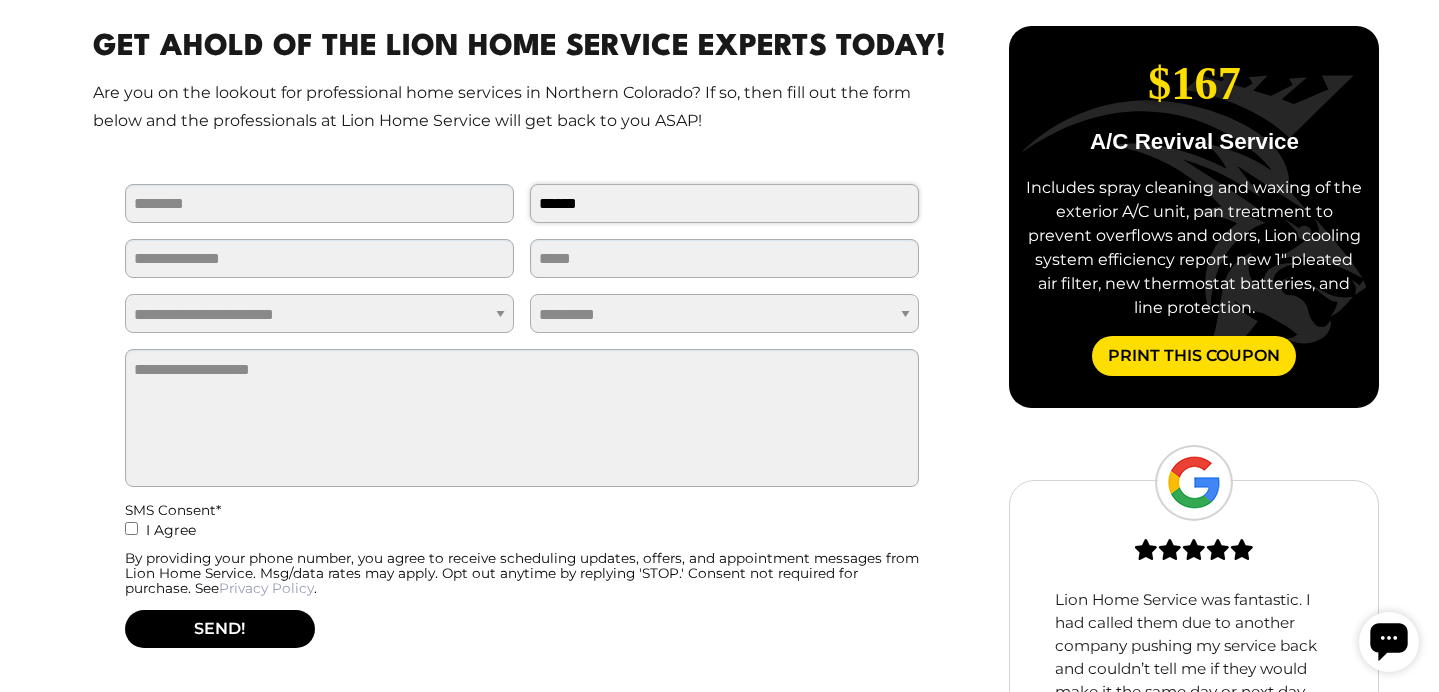 type on "**********" 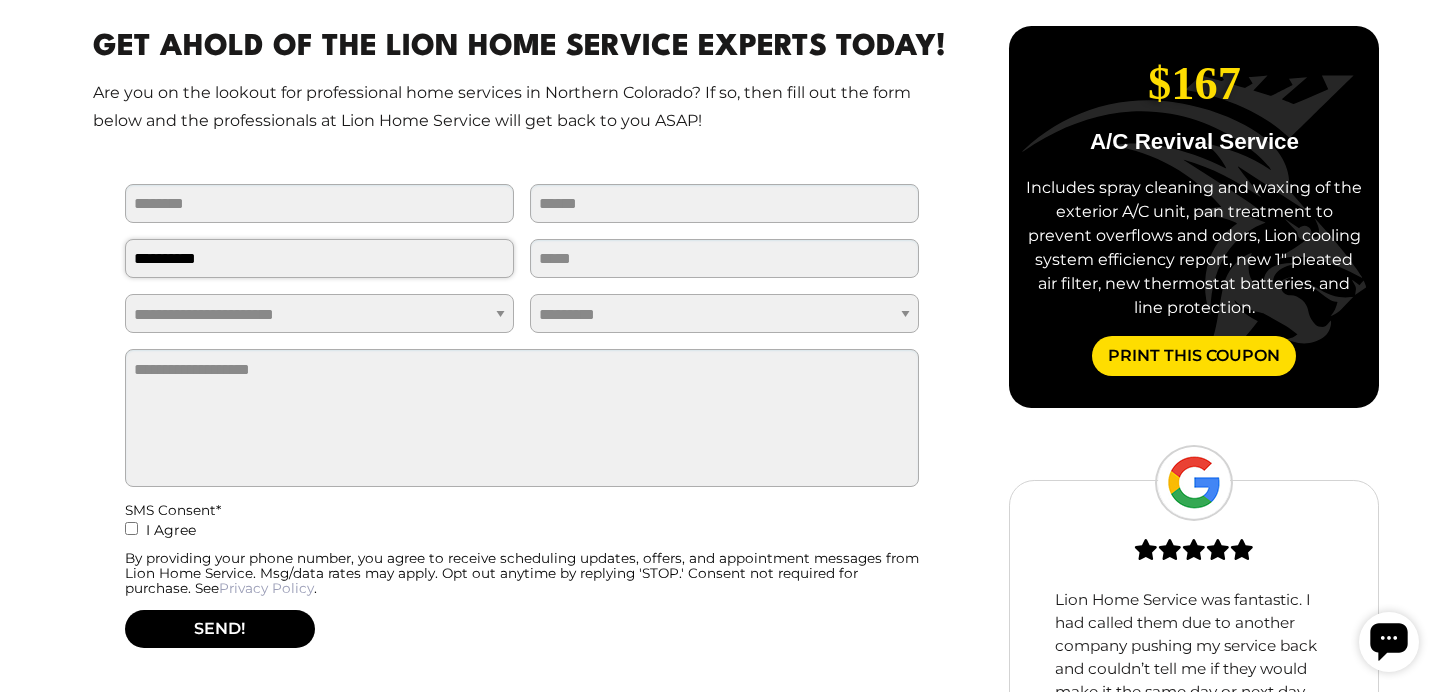 type on "**********" 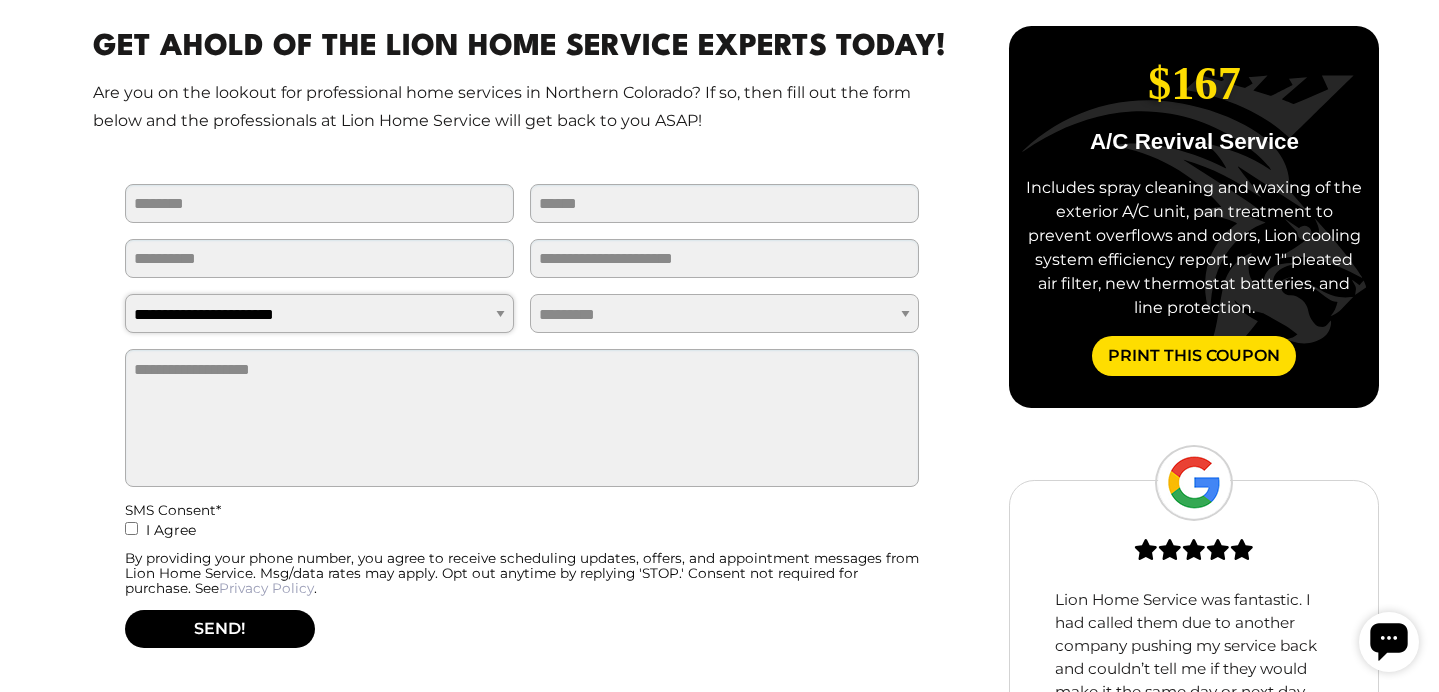 click on "**********" at bounding box center [319, 313] 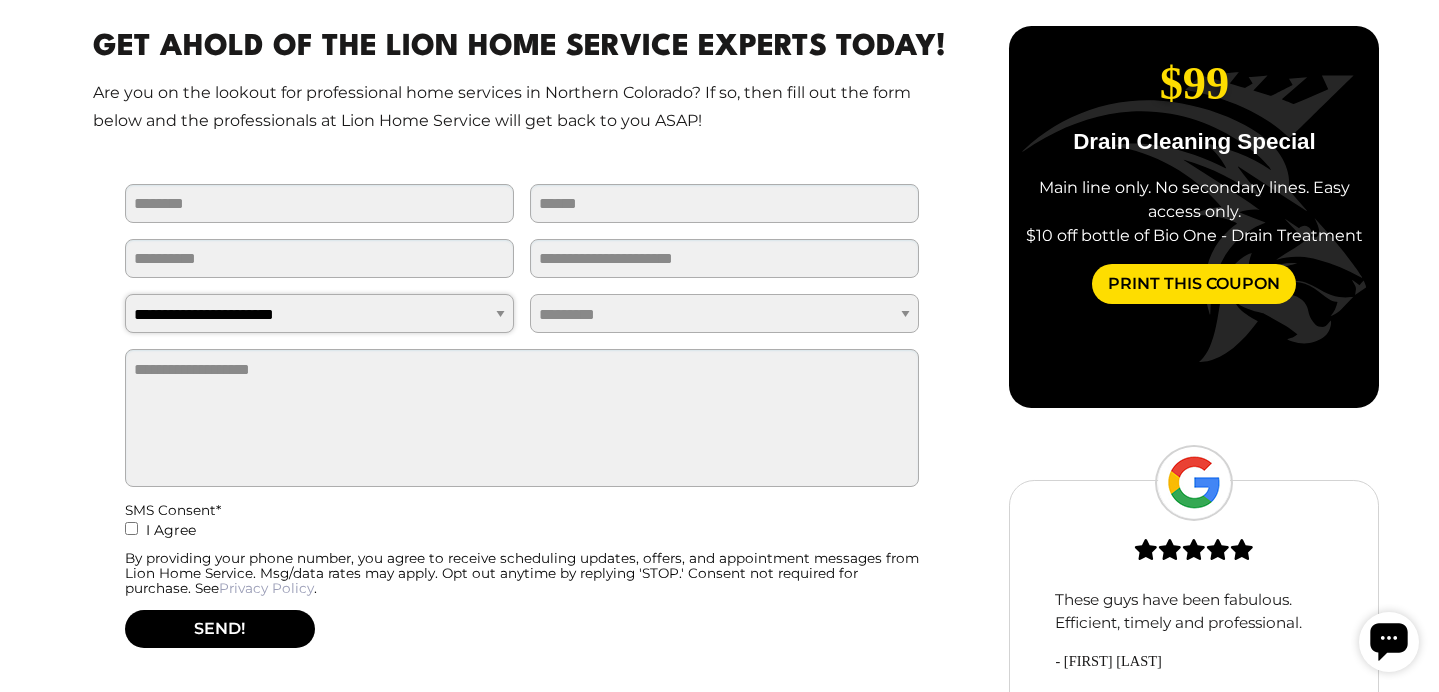 select on "***" 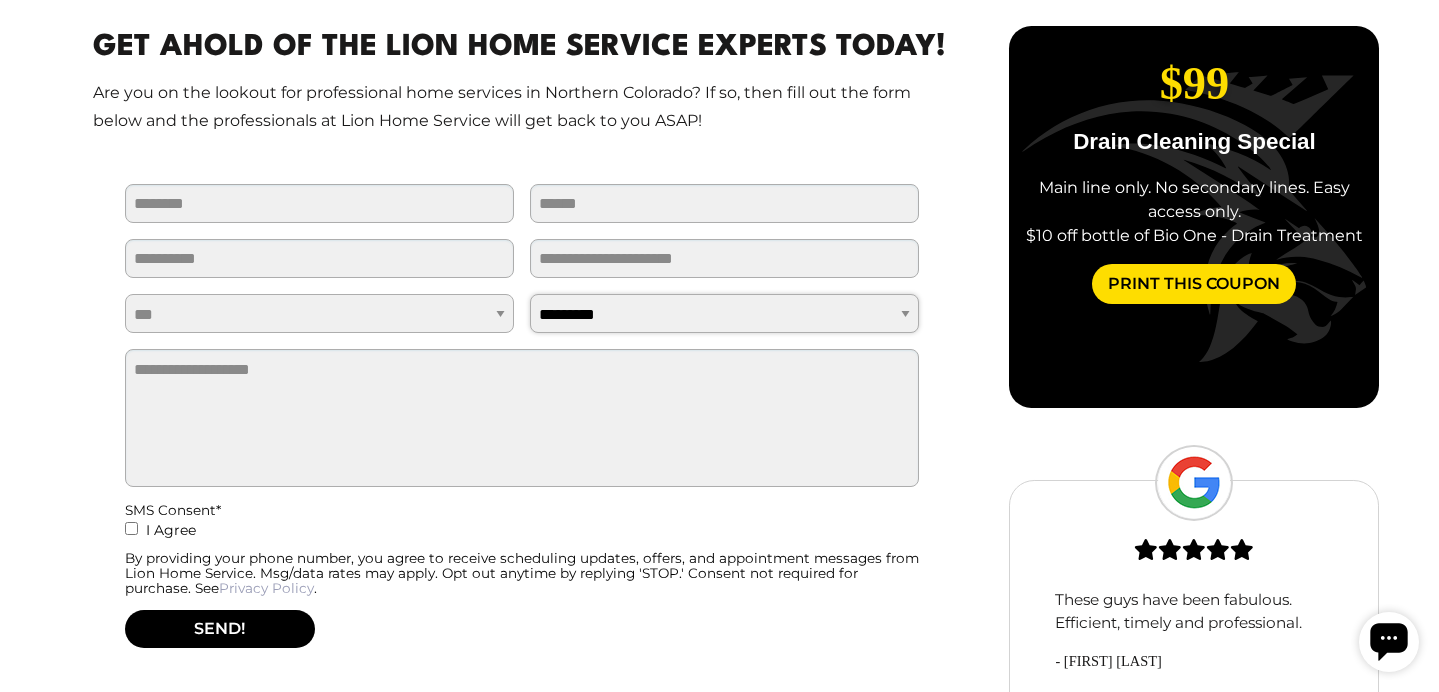 click on "[PERSONAL_INFO]" at bounding box center [724, 313] 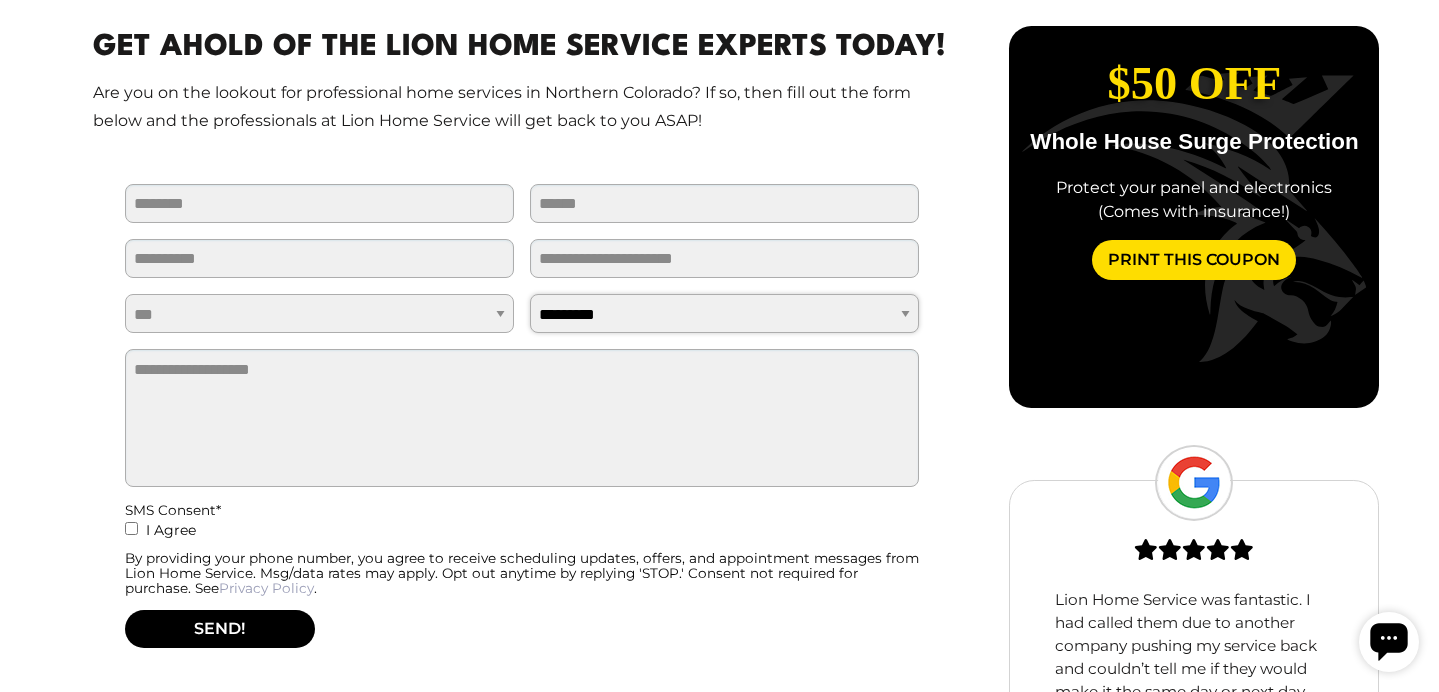 click on "[PERSONAL_INFO]" at bounding box center [724, 313] 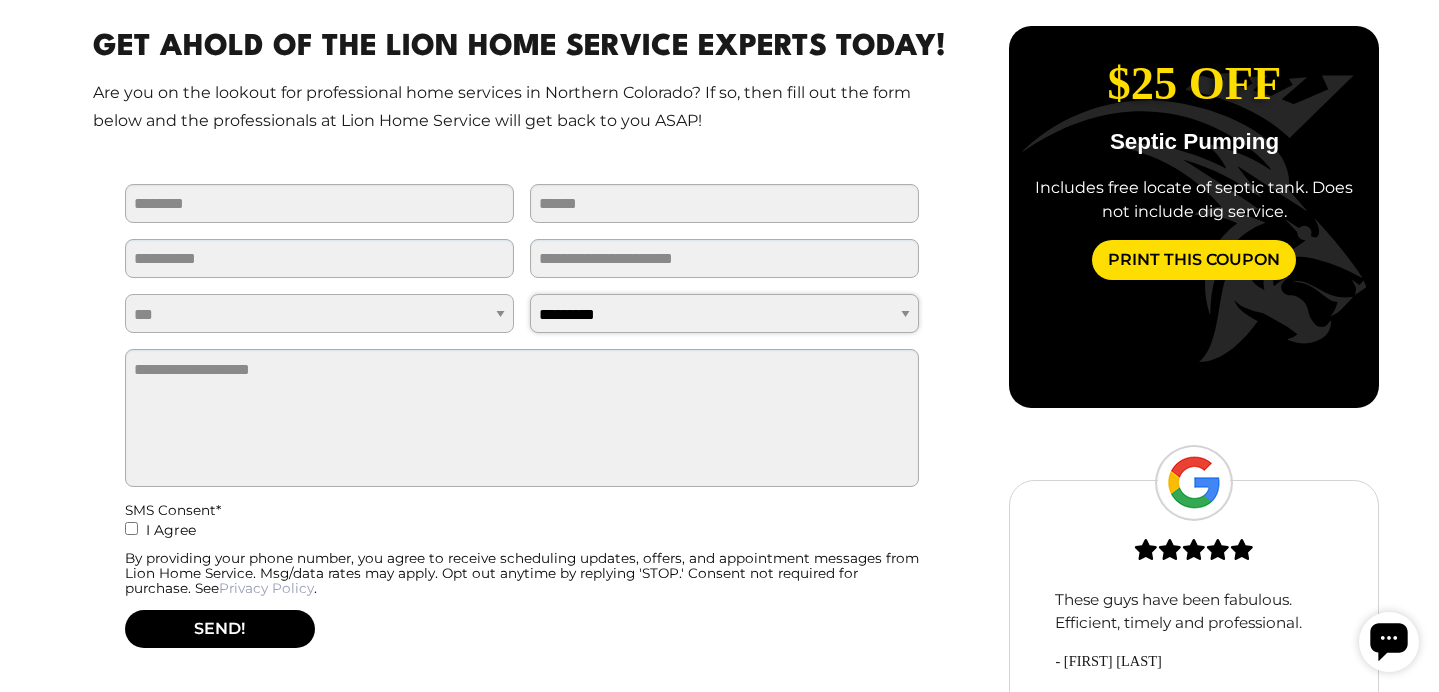select on "**********" 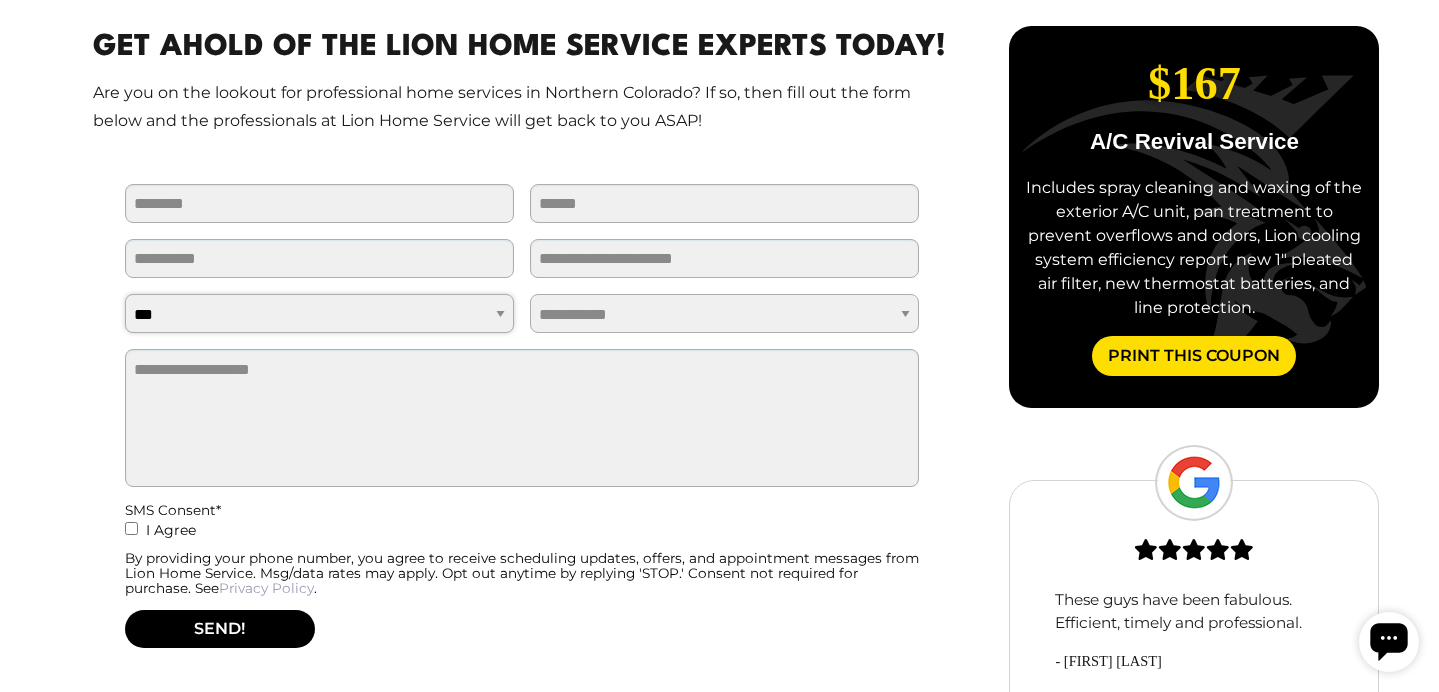 click on "**********" at bounding box center [319, 313] 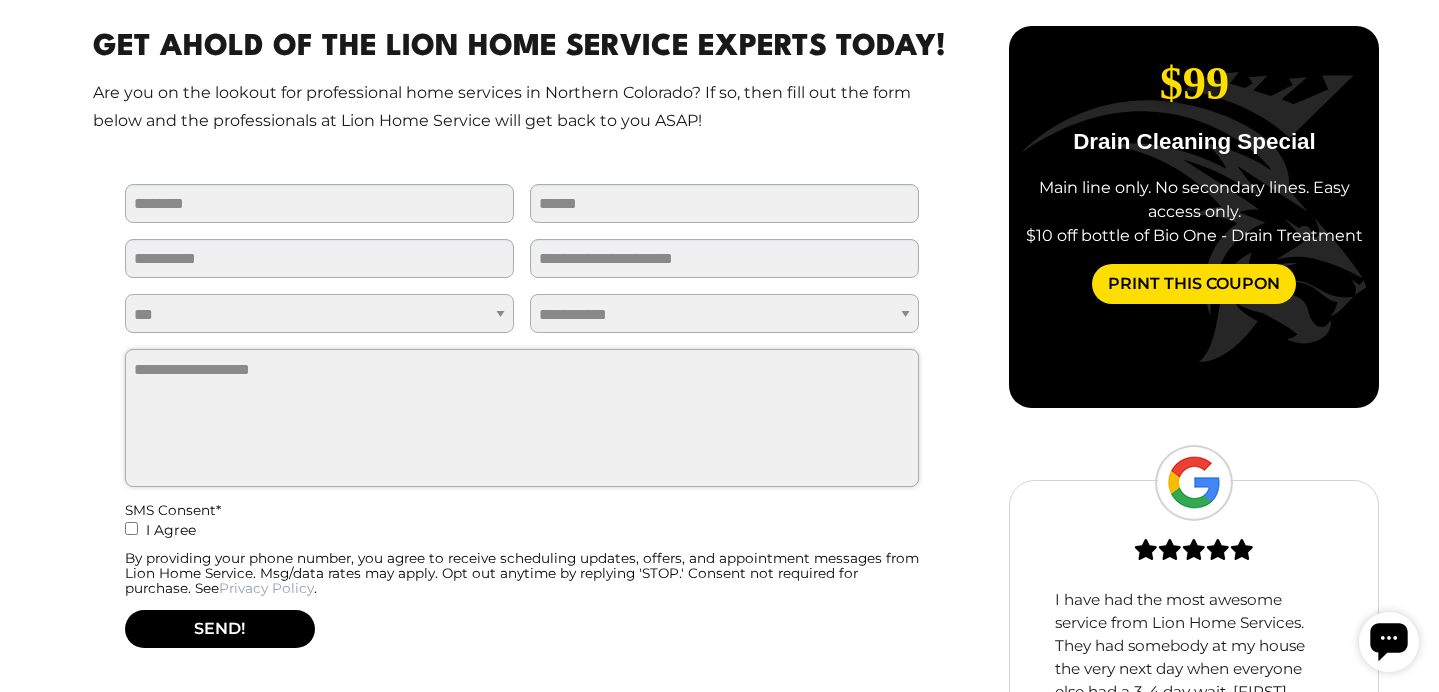 click on "Leave us a message" at bounding box center (522, 418) 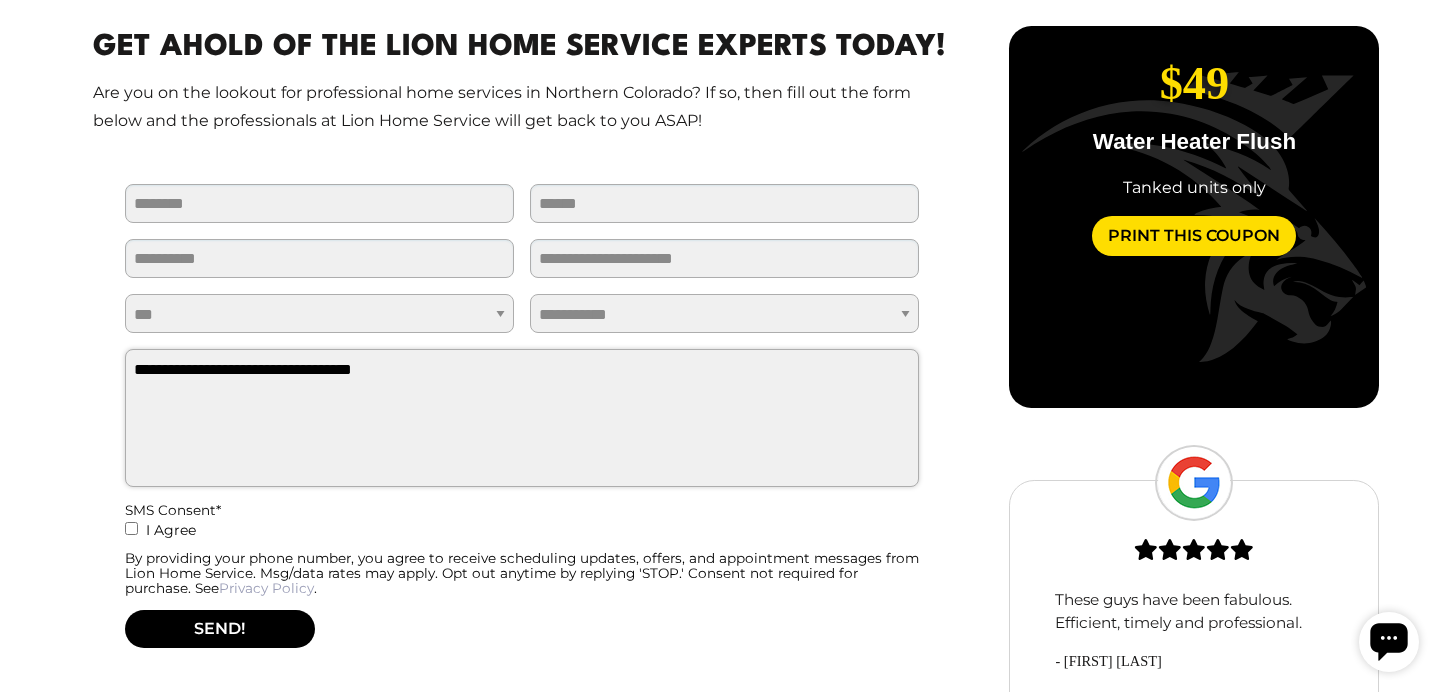 type on "**********" 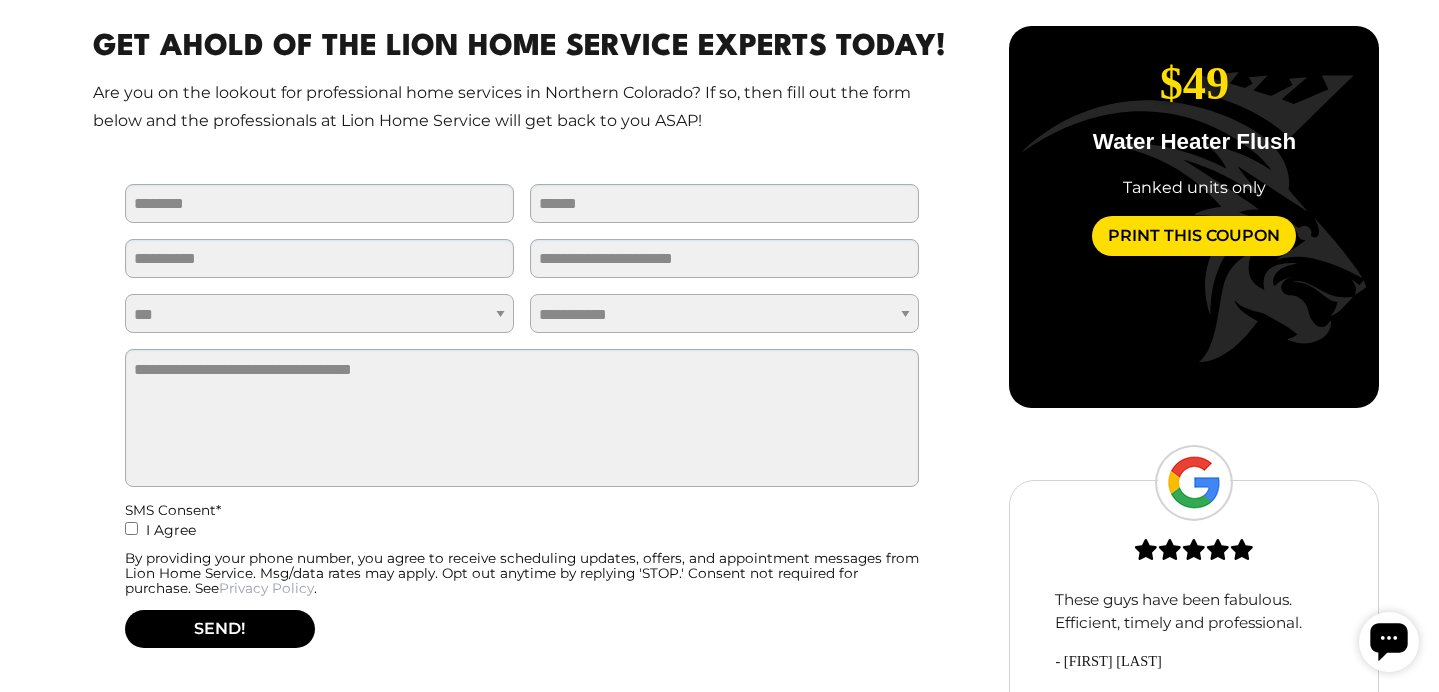 click on "Email Address
[EMAIL]" at bounding box center (724, 266) 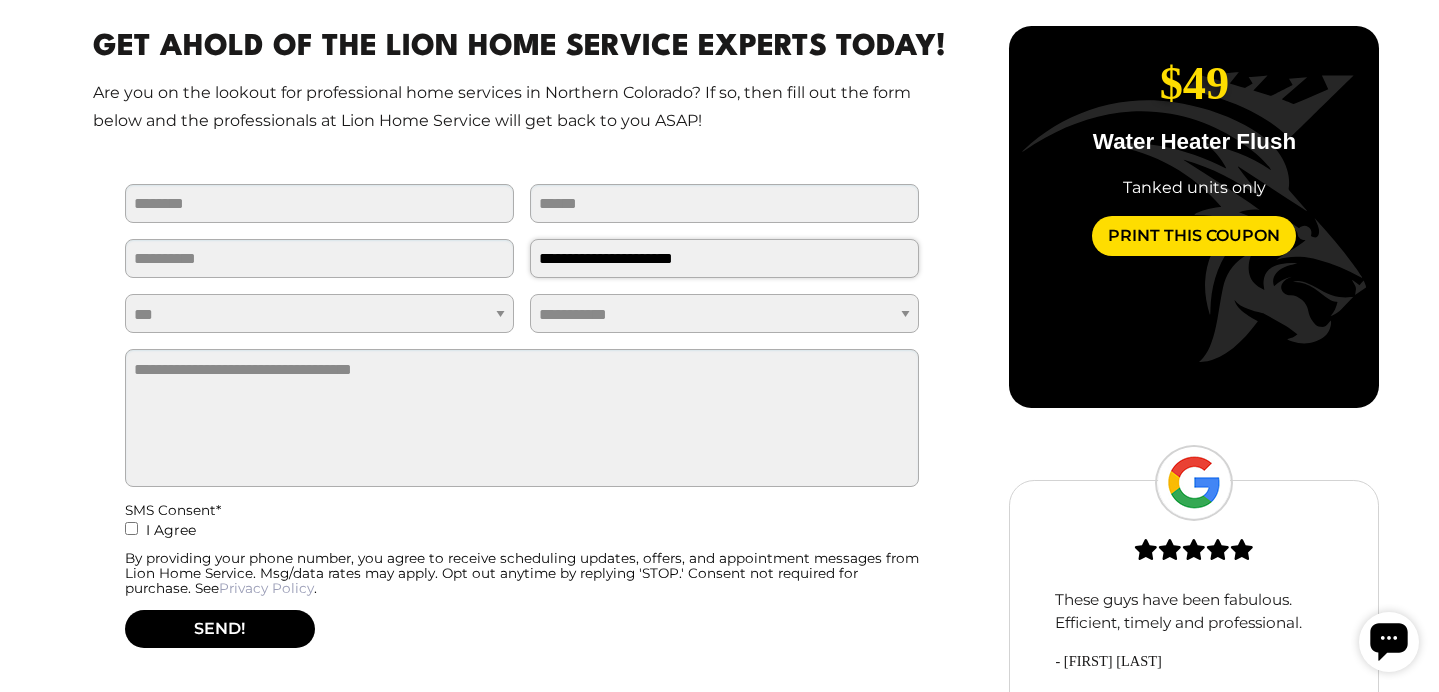 click on "**********" at bounding box center [724, 258] 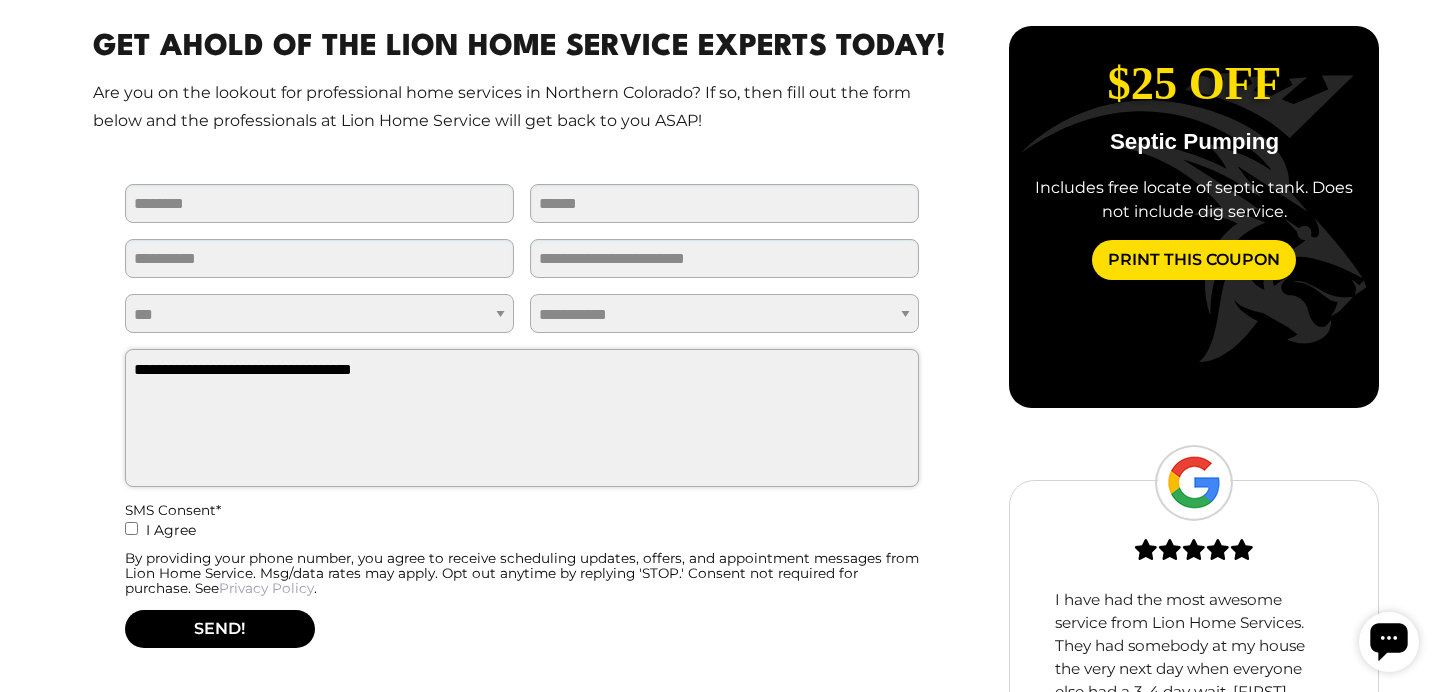 click on "**********" at bounding box center (522, 418) 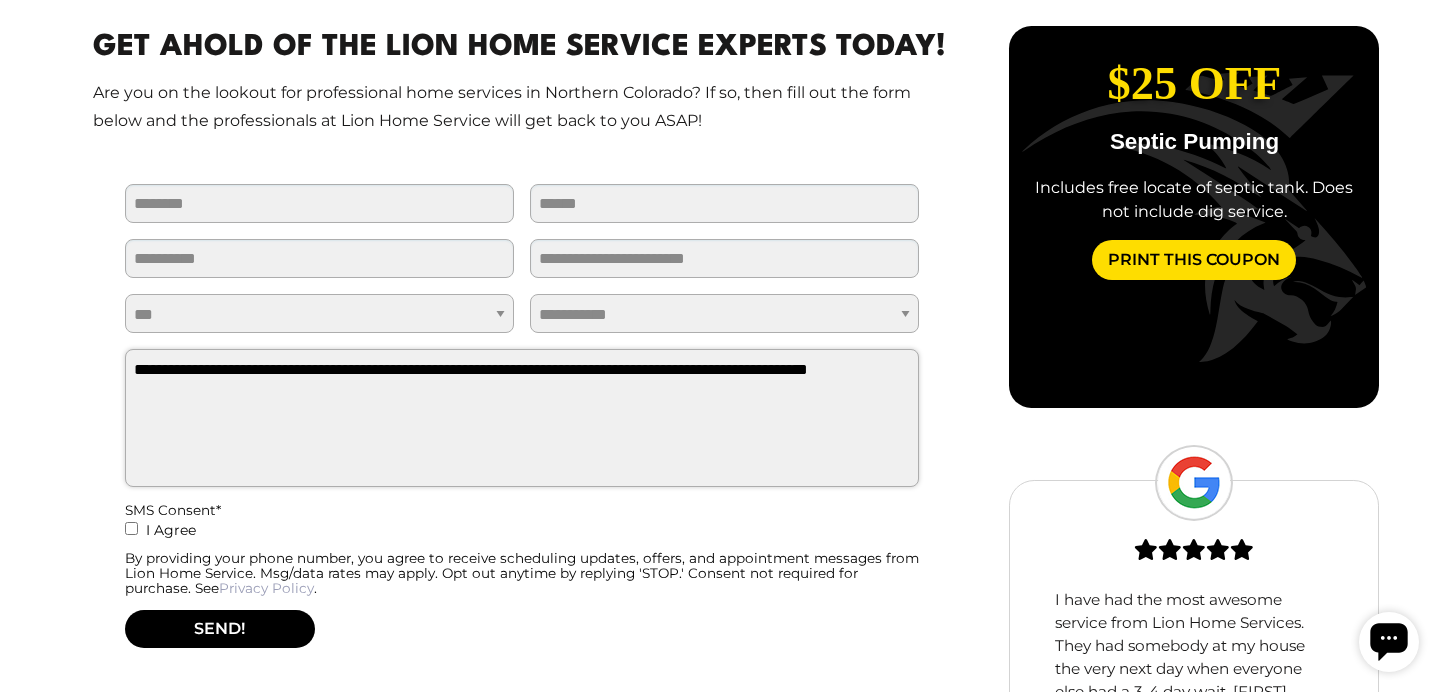 click on "**********" at bounding box center [522, 418] 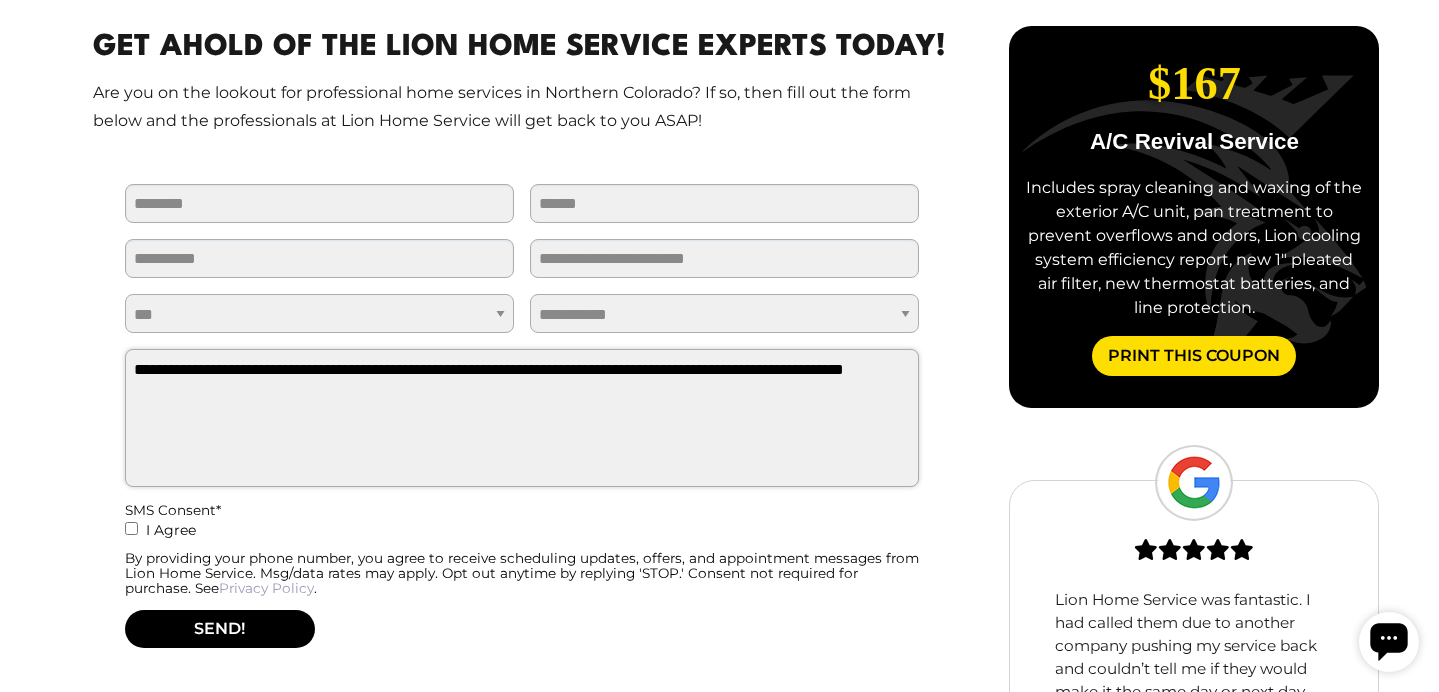 click on "**********" at bounding box center [522, 418] 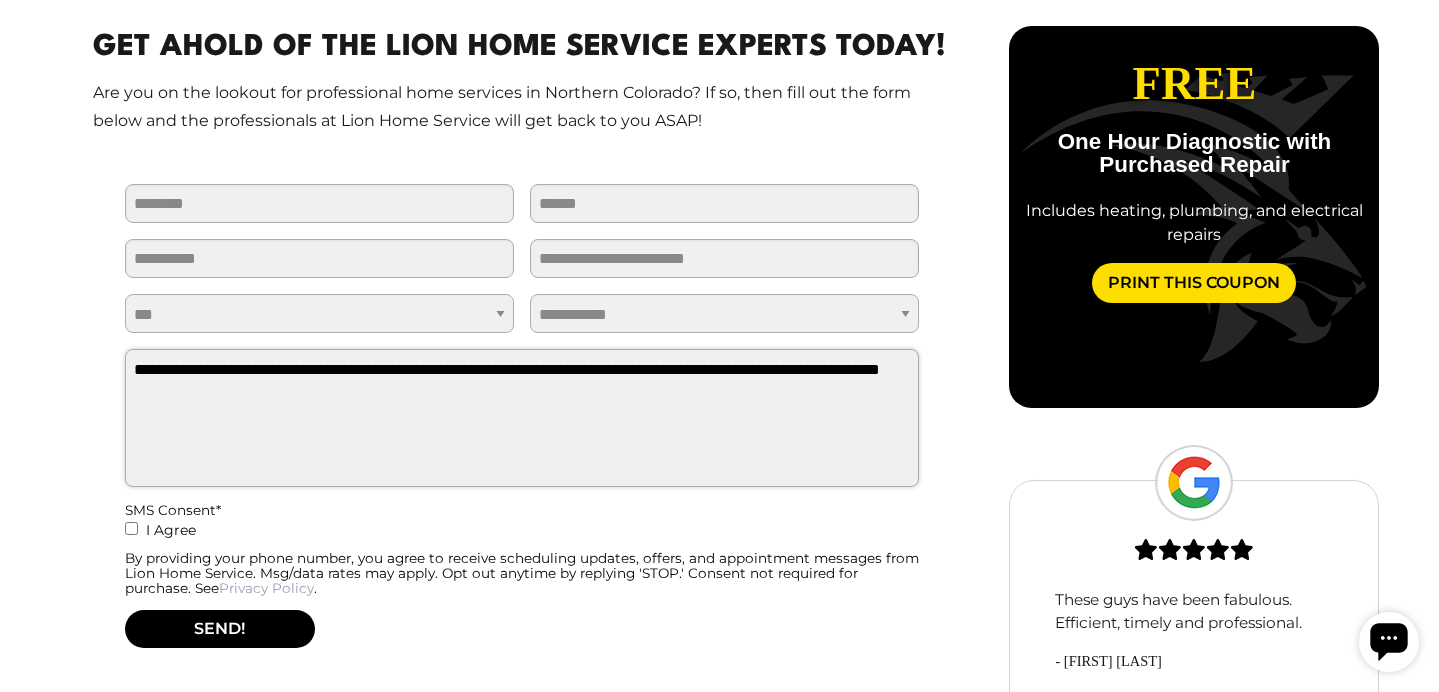 type on "**********" 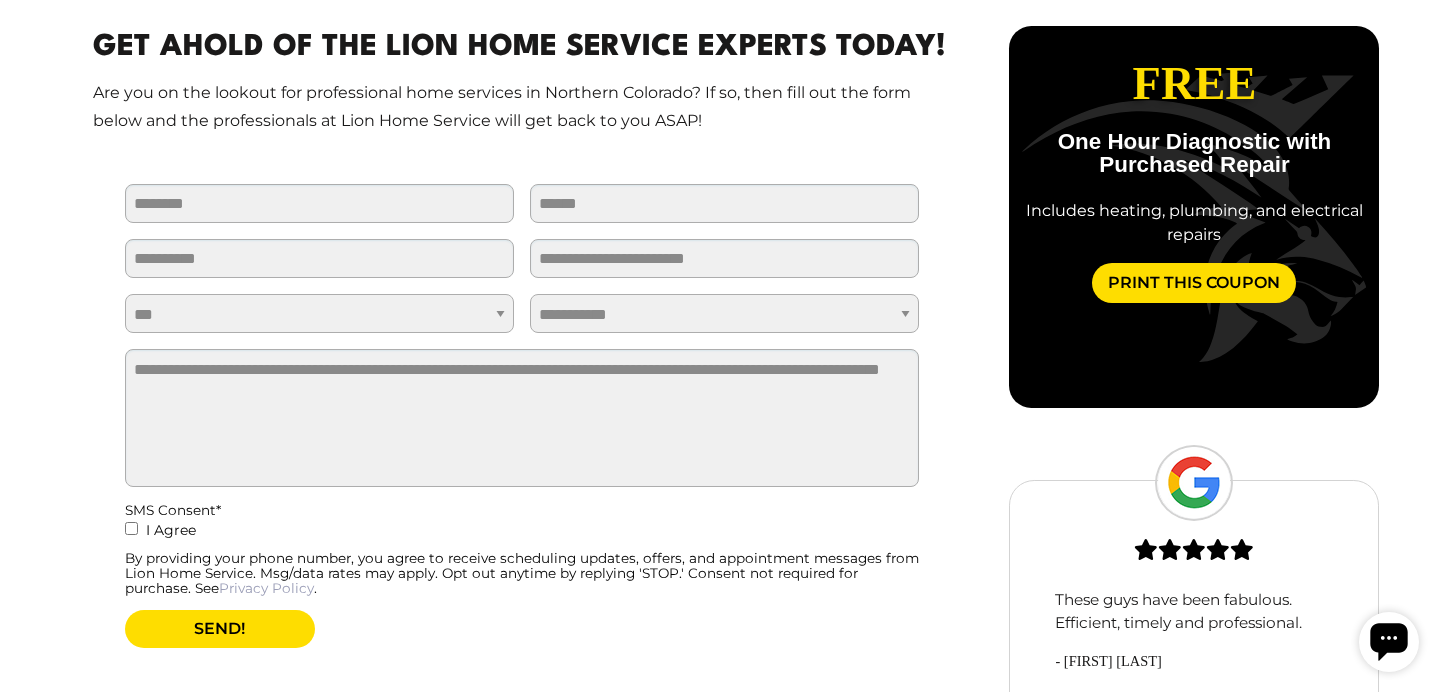 click on "SEND!" at bounding box center [220, 629] 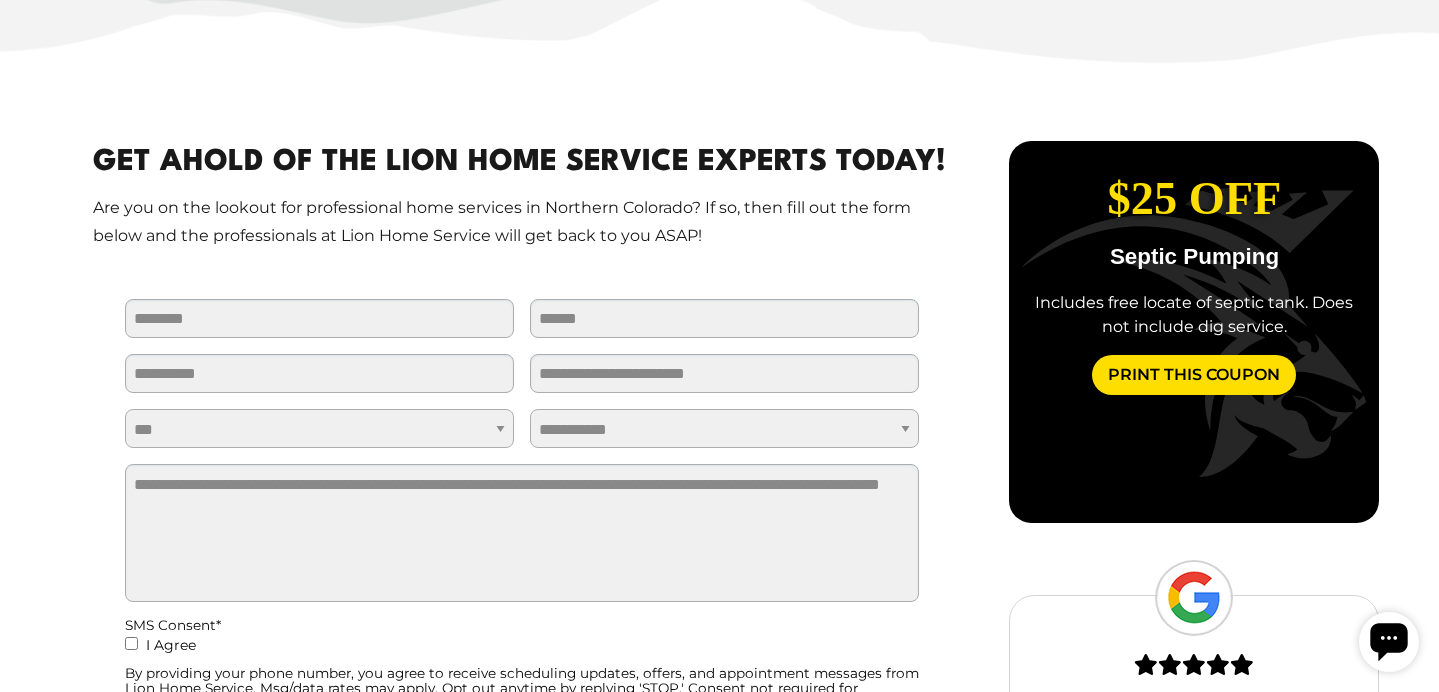 scroll, scrollTop: 896, scrollLeft: 0, axis: vertical 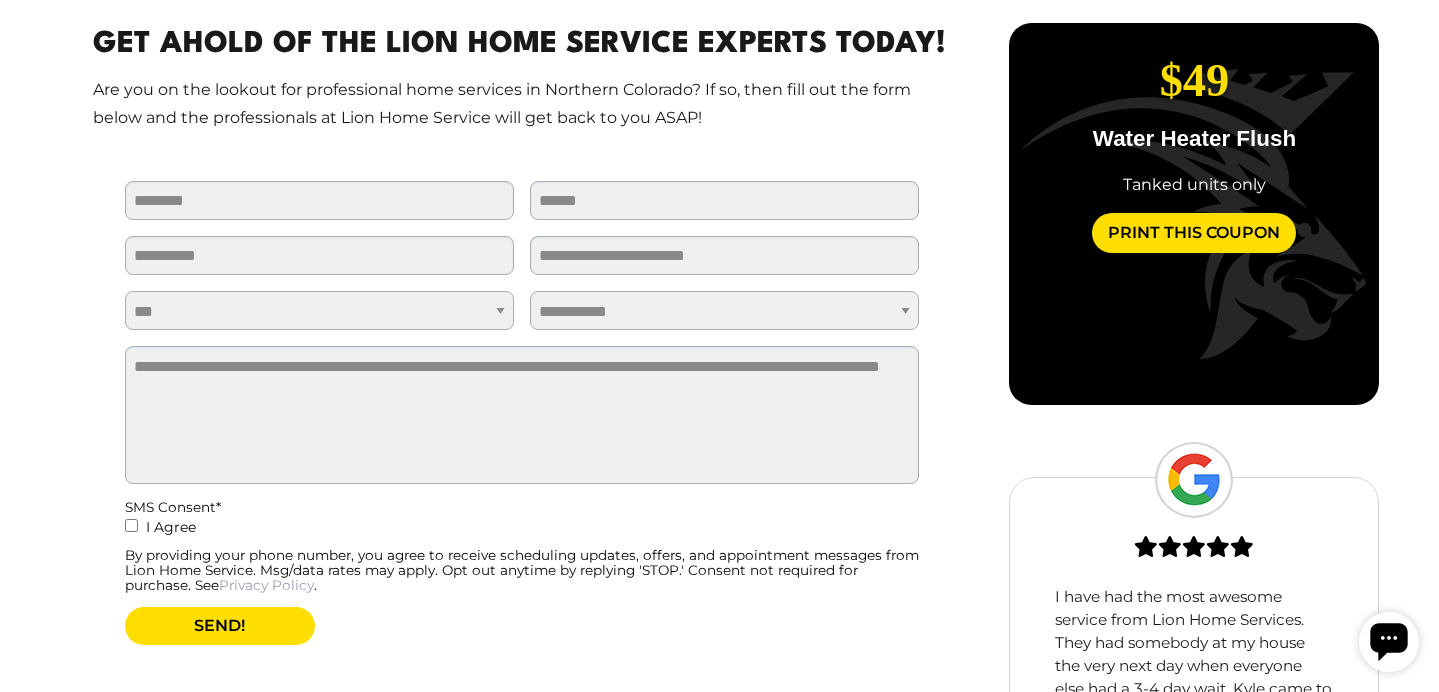 click on "SEND!" at bounding box center (220, 626) 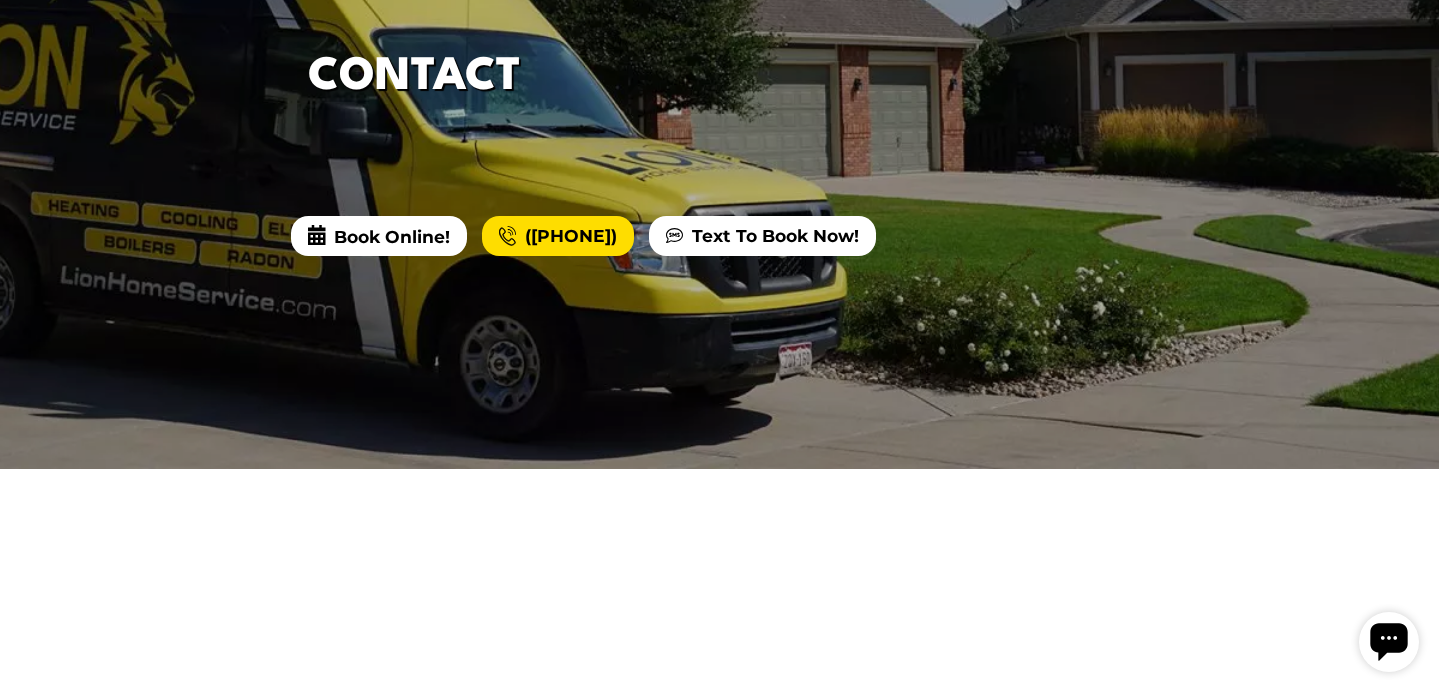 scroll, scrollTop: 0, scrollLeft: 0, axis: both 